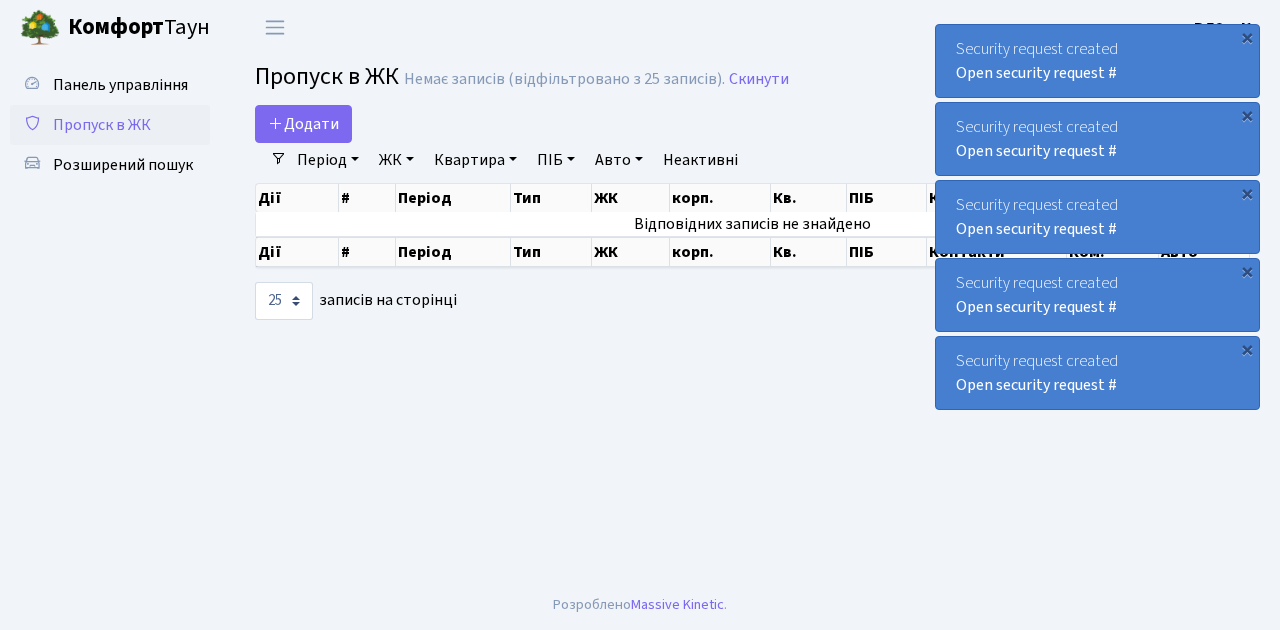 select on "25" 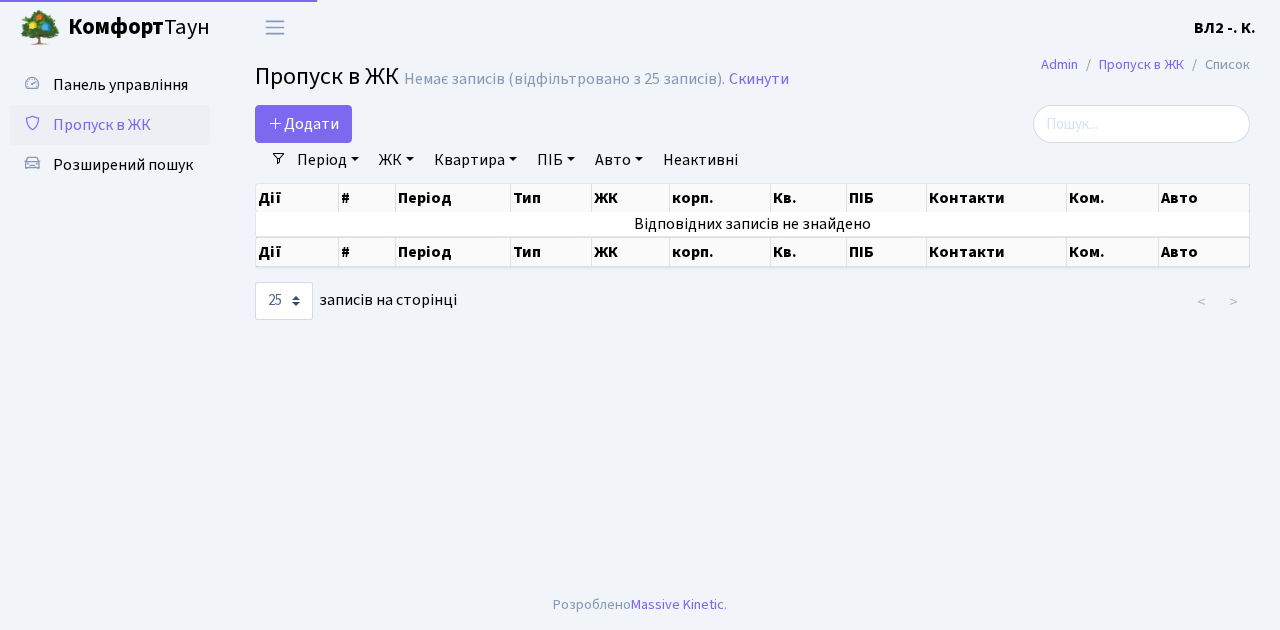 select on "25" 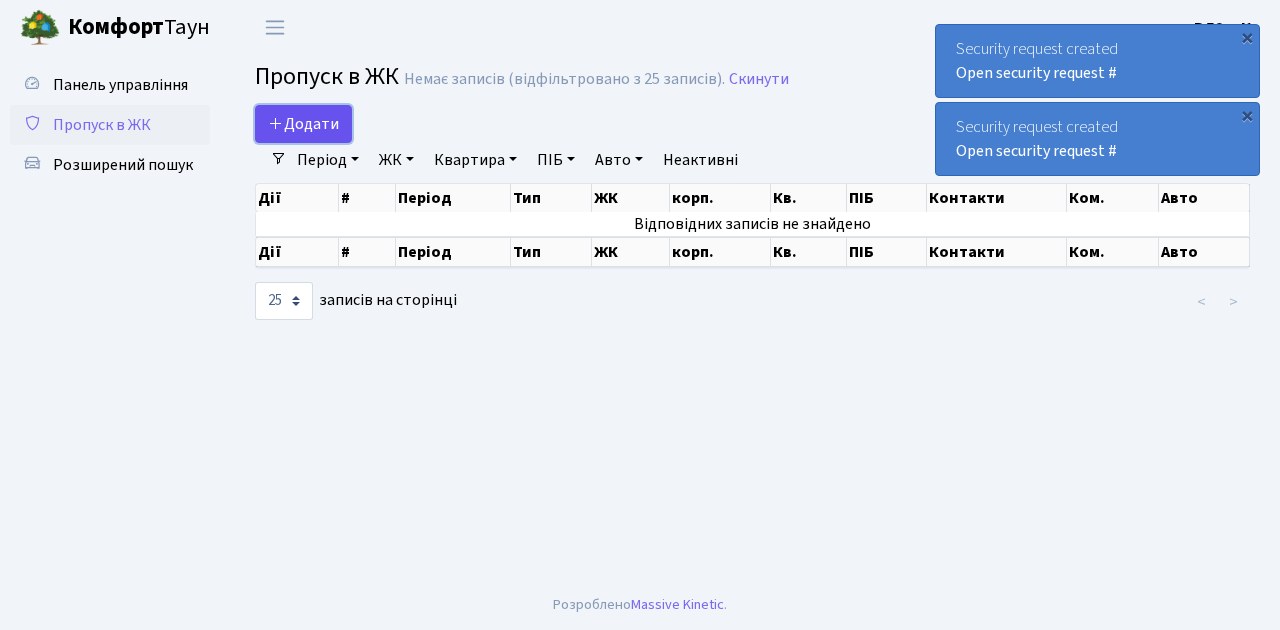 click on "Додати" at bounding box center [303, 124] 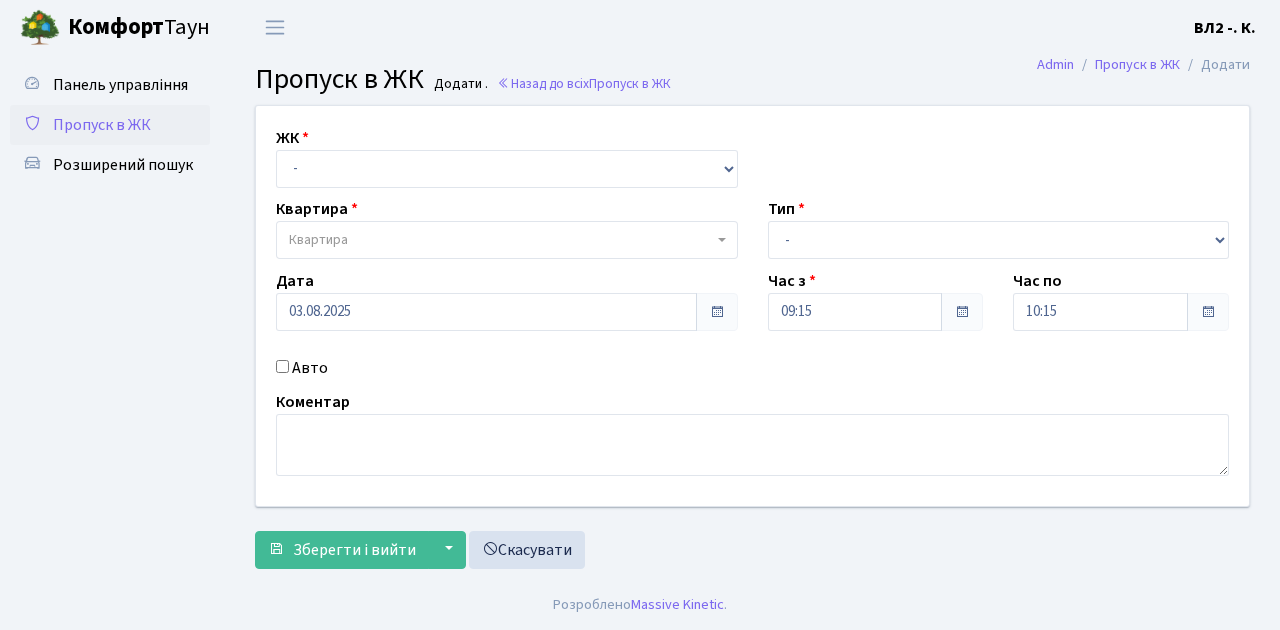 scroll, scrollTop: 0, scrollLeft: 0, axis: both 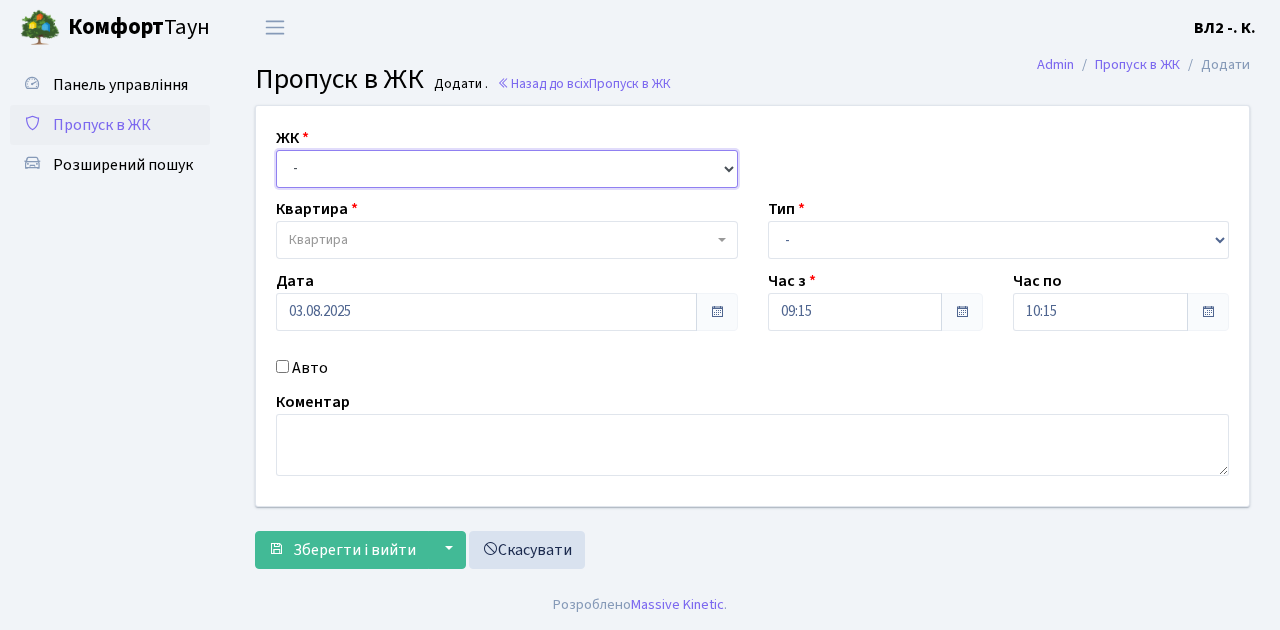 click on "-
ВЛ1, Ужгородський пров., 4/1
ВЛ2, Голосіївський просп., 76
ВЛ3, пр.Голосіївський, 78/2" at bounding box center [507, 169] 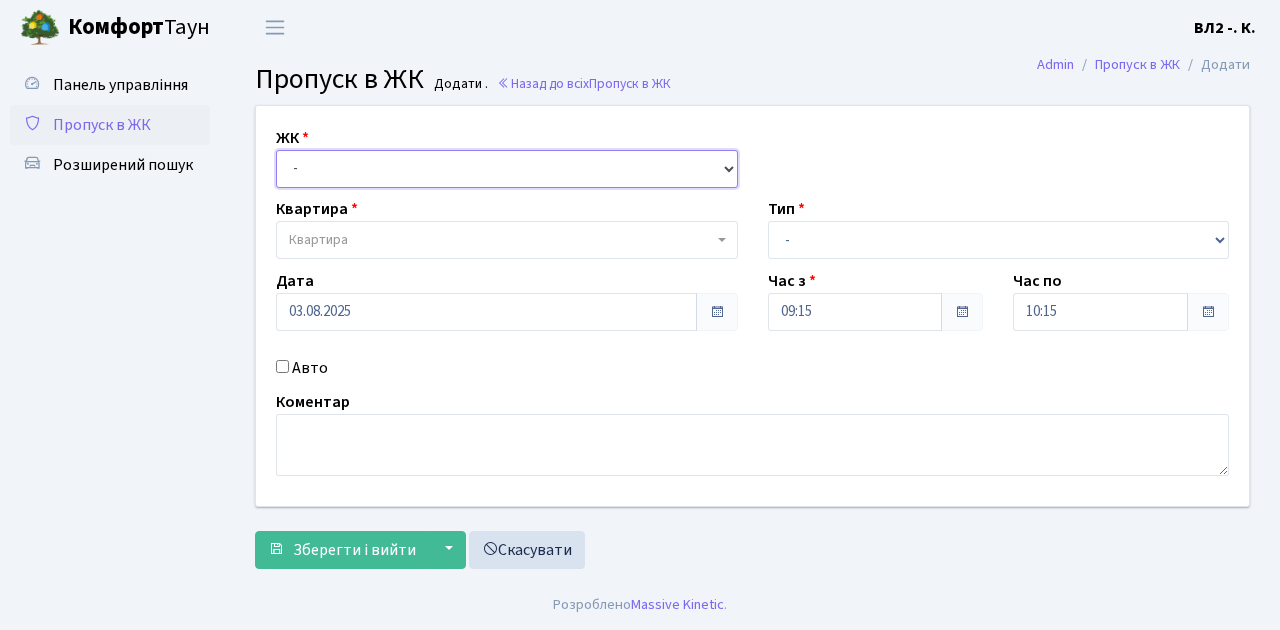 select on "317" 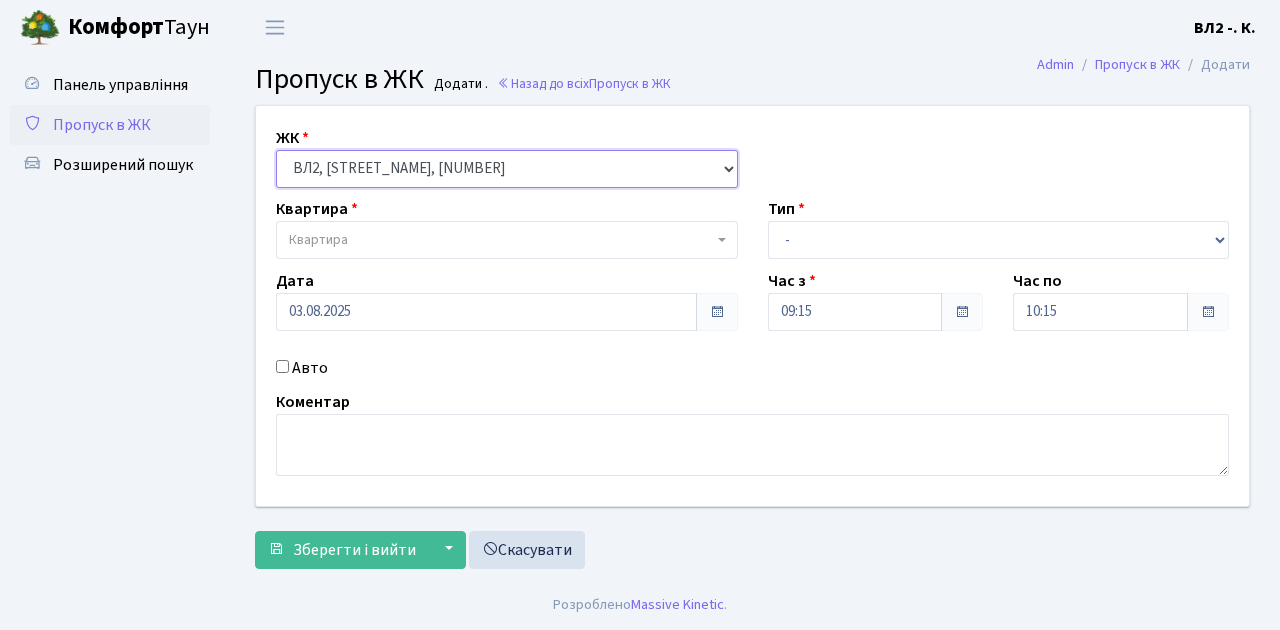 click on "-
ВЛ1, Ужгородський пров., 4/1
ВЛ2, Голосіївський просп., 76
ВЛ3, пр.Голосіївський, 78/2" at bounding box center [507, 169] 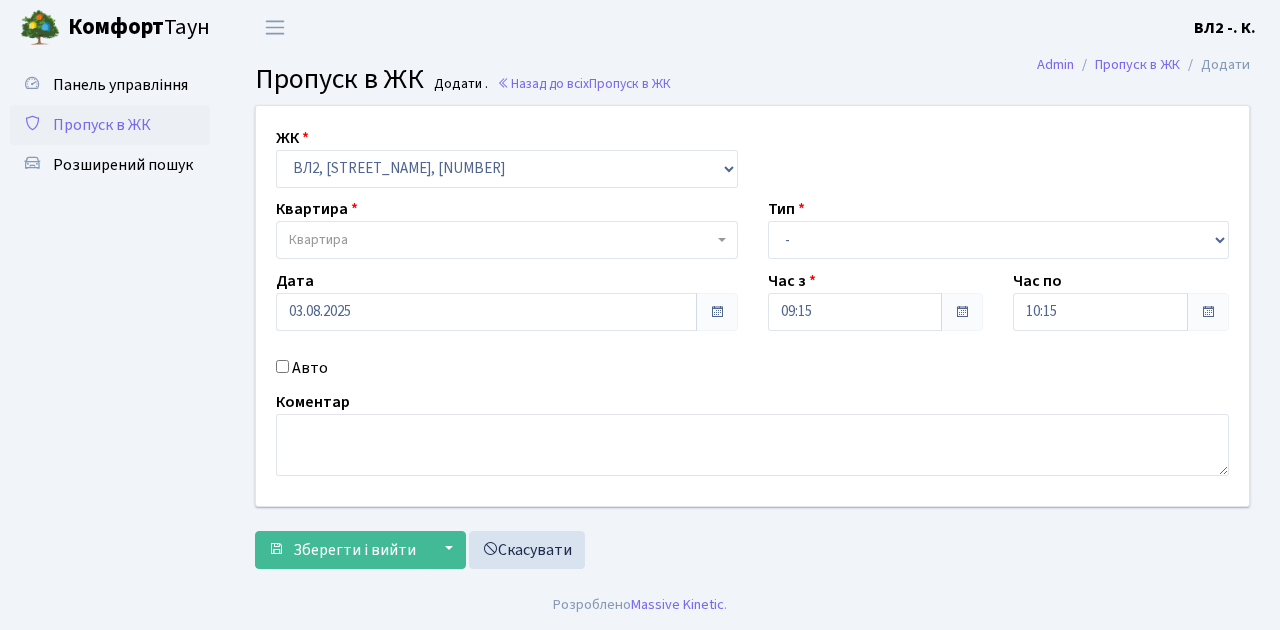 click on "Квартира" at bounding box center (507, 240) 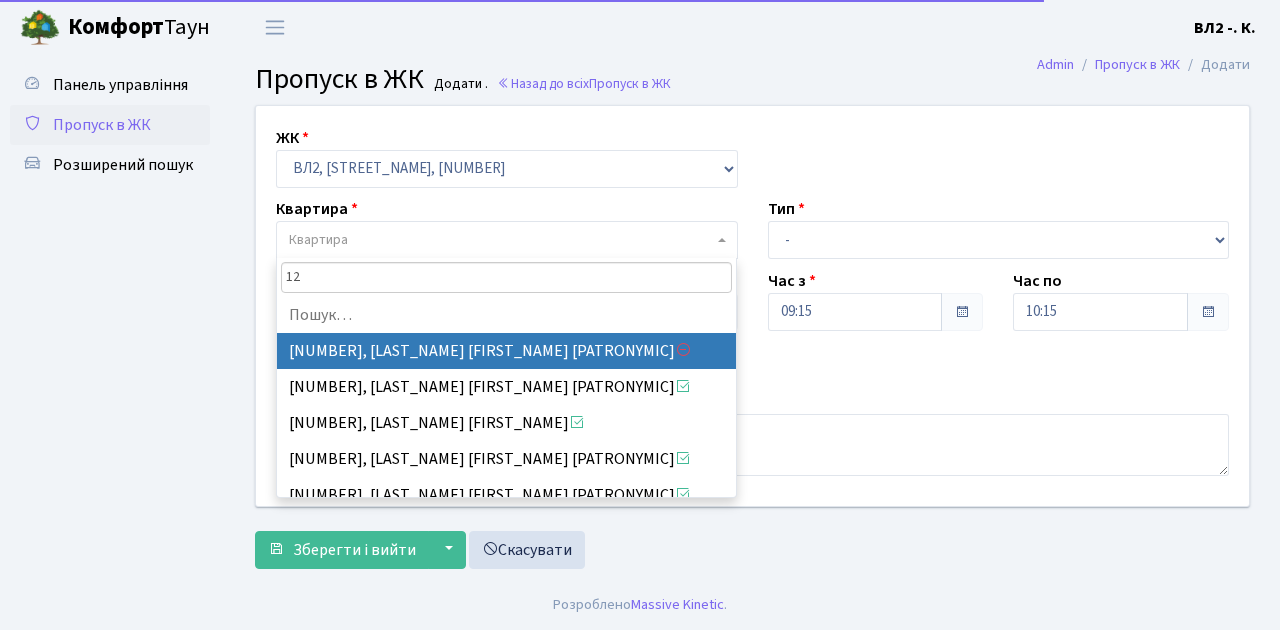 type on "120" 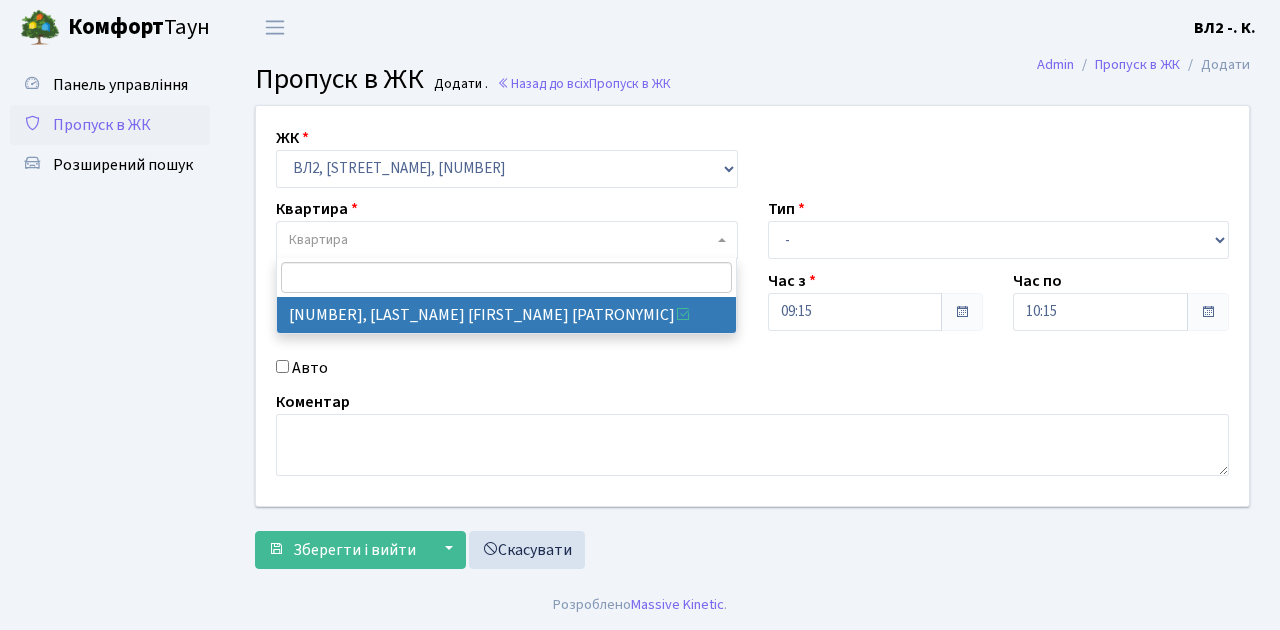 select on "38296" 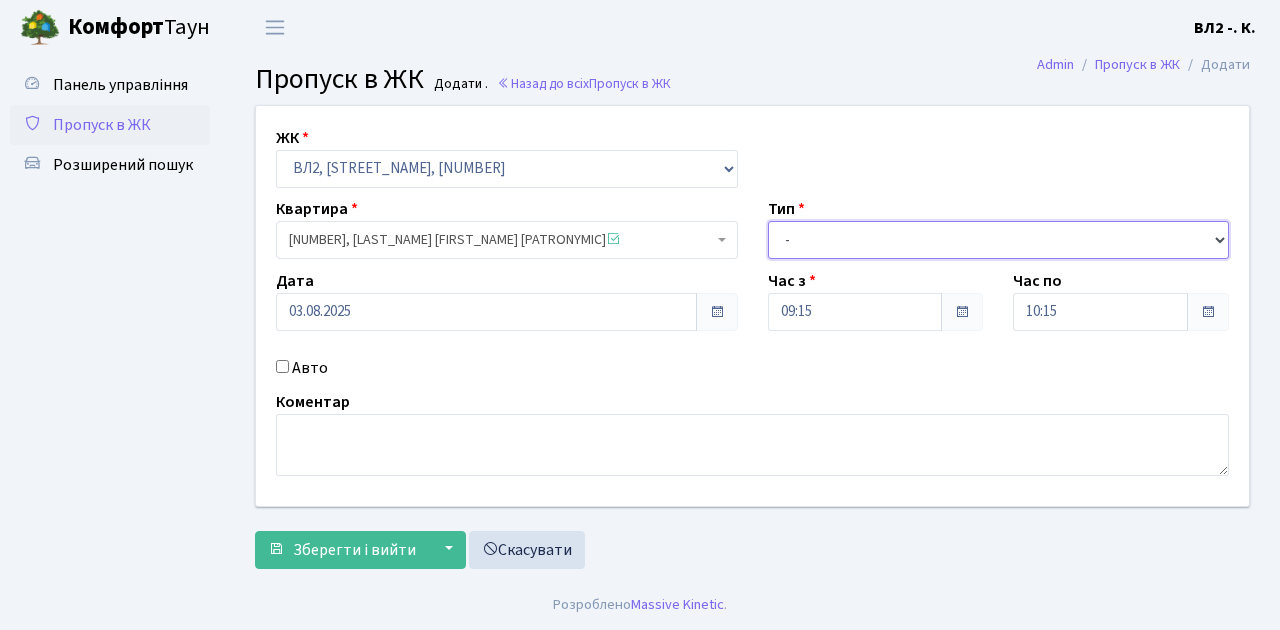 drag, startPoint x: 1219, startPoint y: 237, endPoint x: 1204, endPoint y: 237, distance: 15 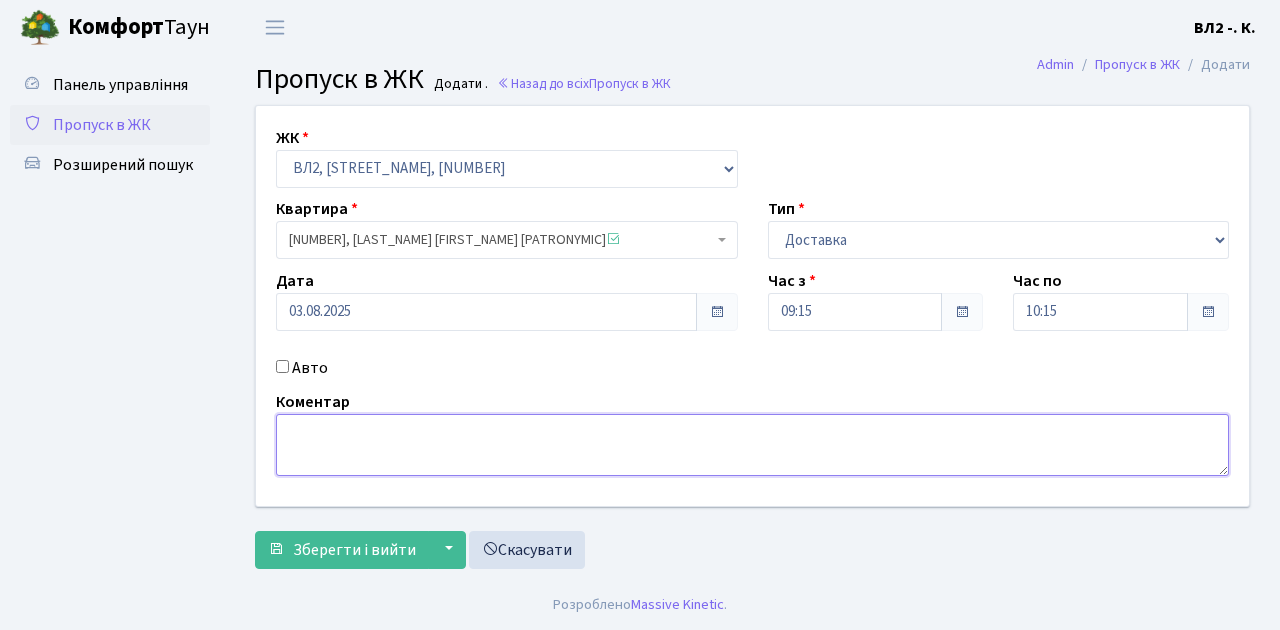 click at bounding box center [752, 445] 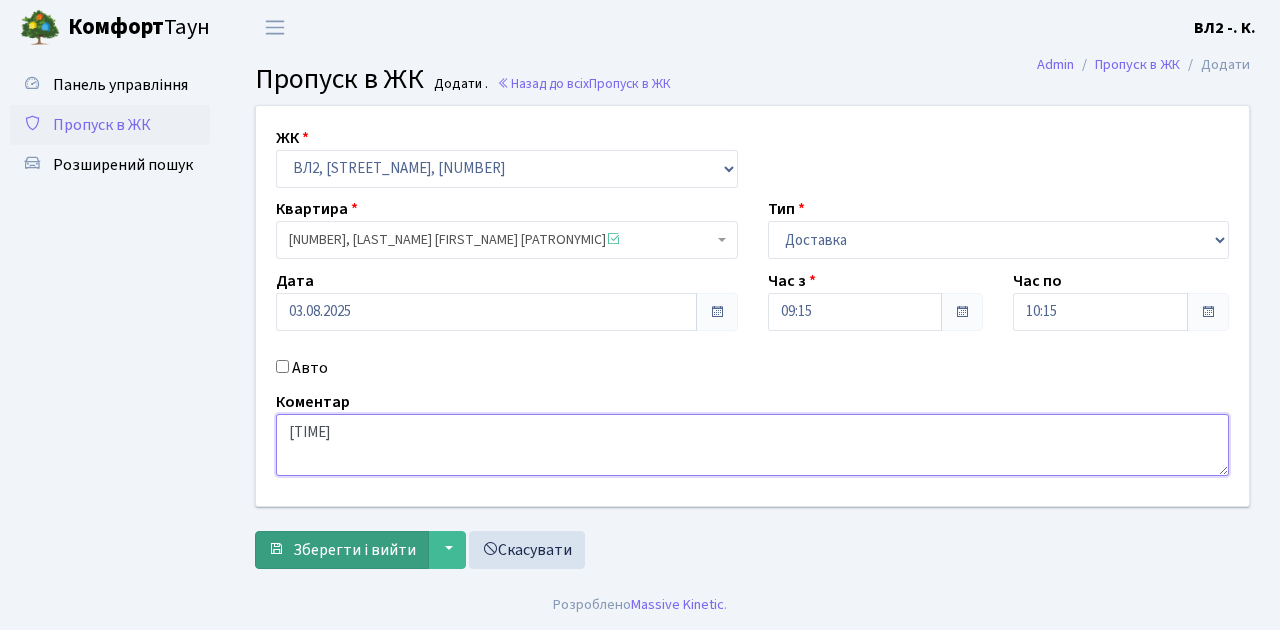 type on "09-18" 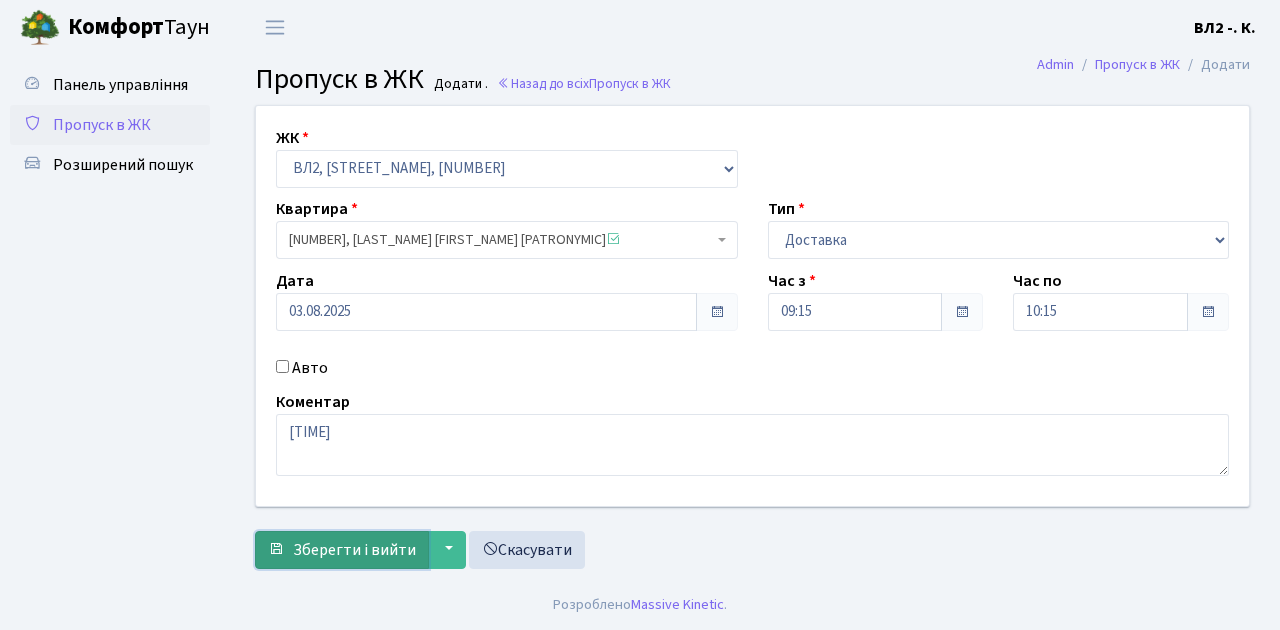 click on "Зберегти і вийти" at bounding box center (354, 550) 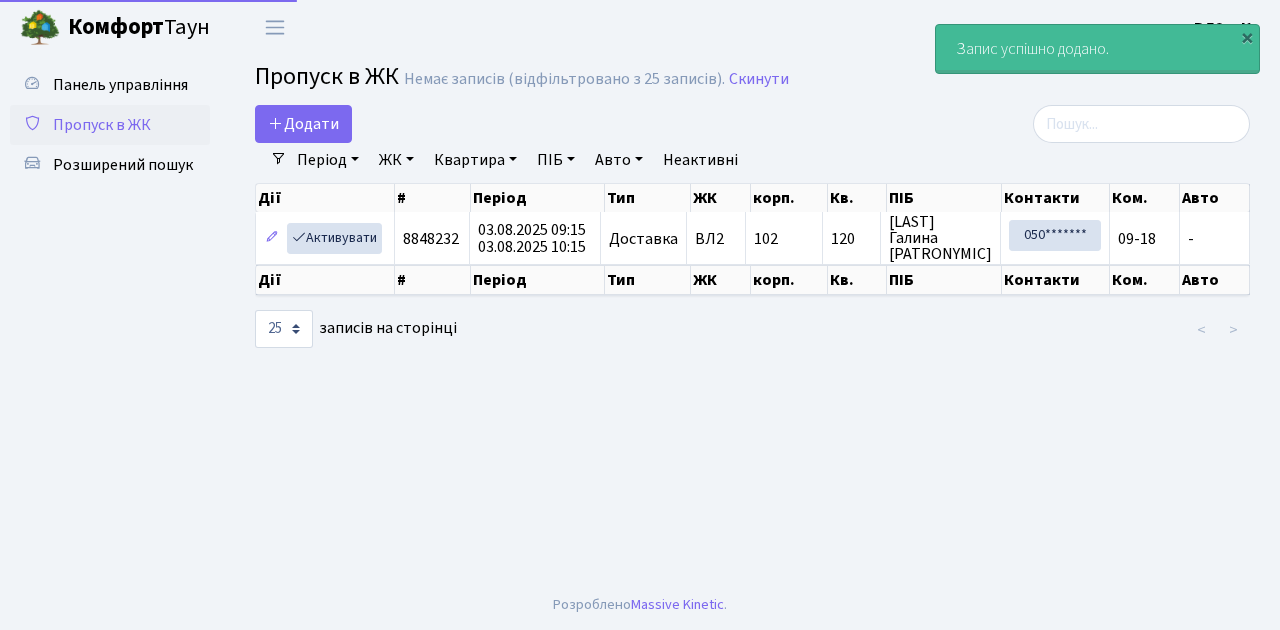 select on "25" 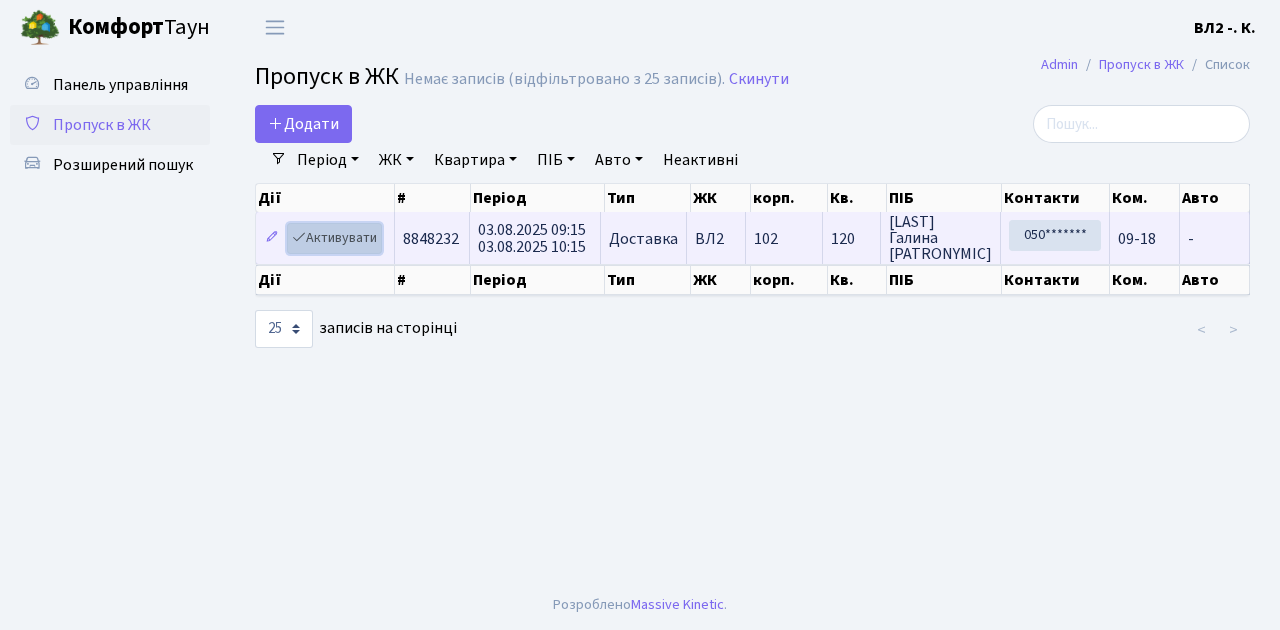 click on "Активувати" at bounding box center (334, 238) 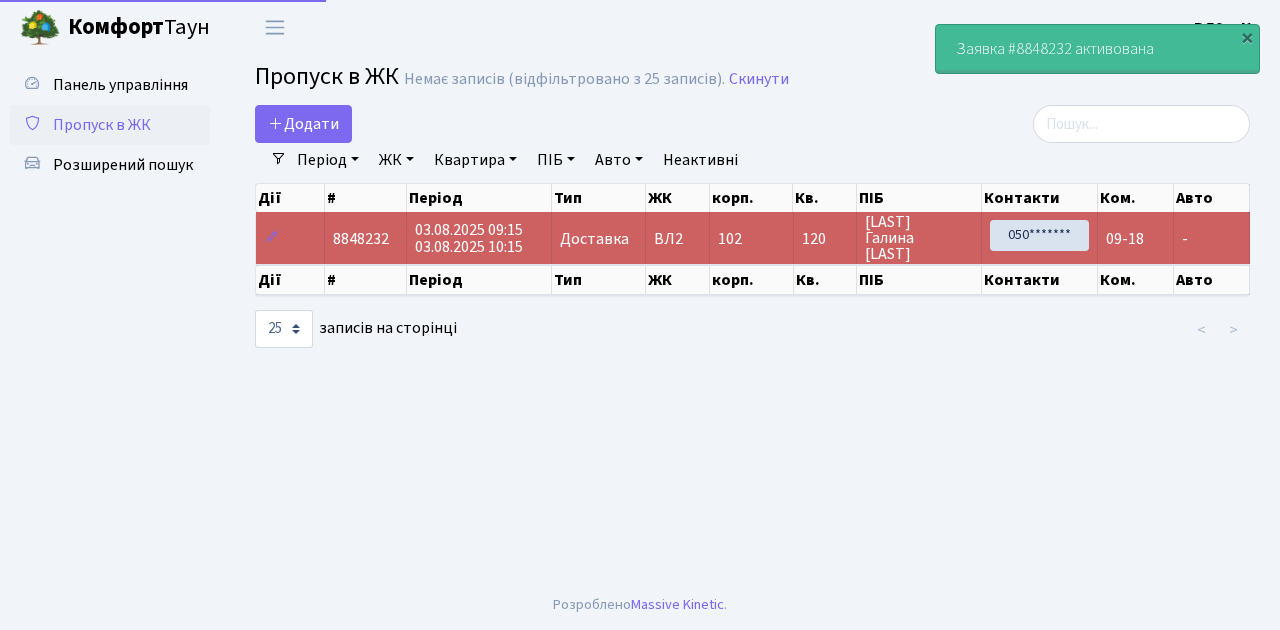 select on "25" 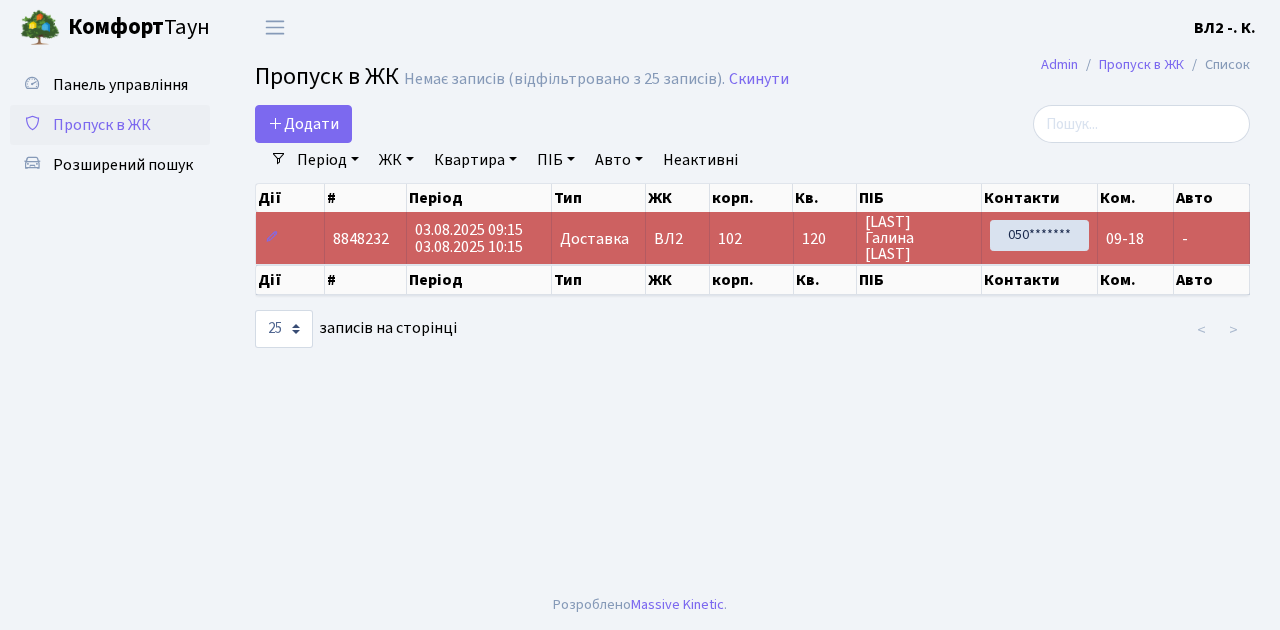 click on "Доставка" at bounding box center (598, 238) 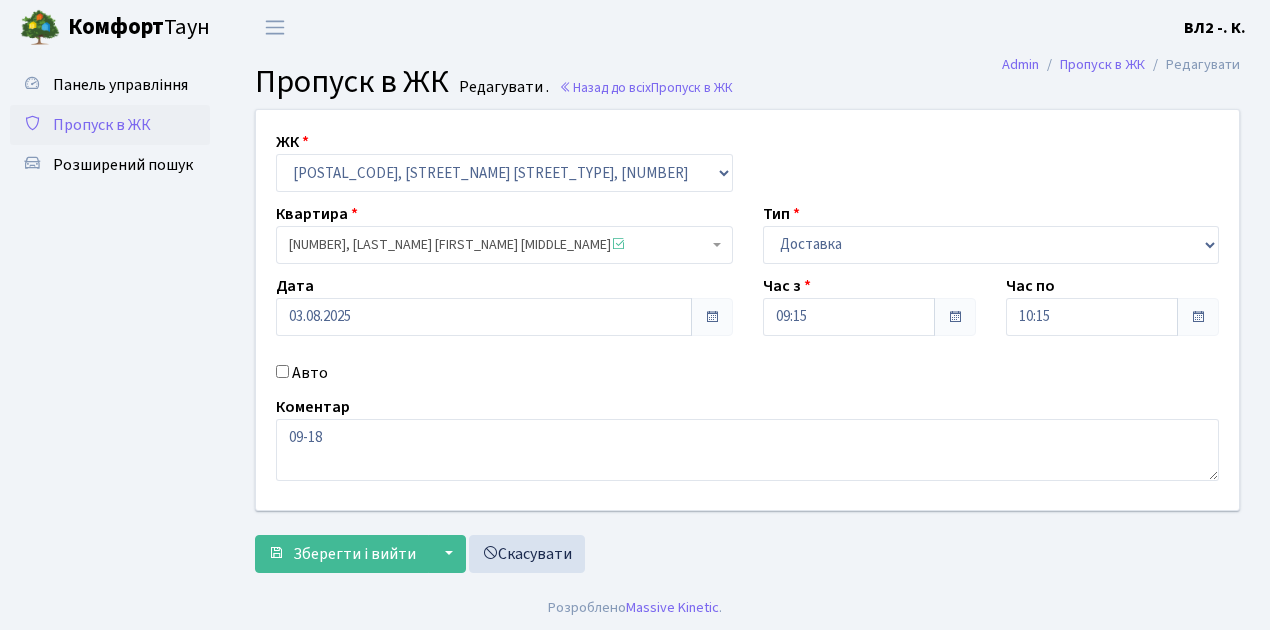 scroll, scrollTop: 0, scrollLeft: 0, axis: both 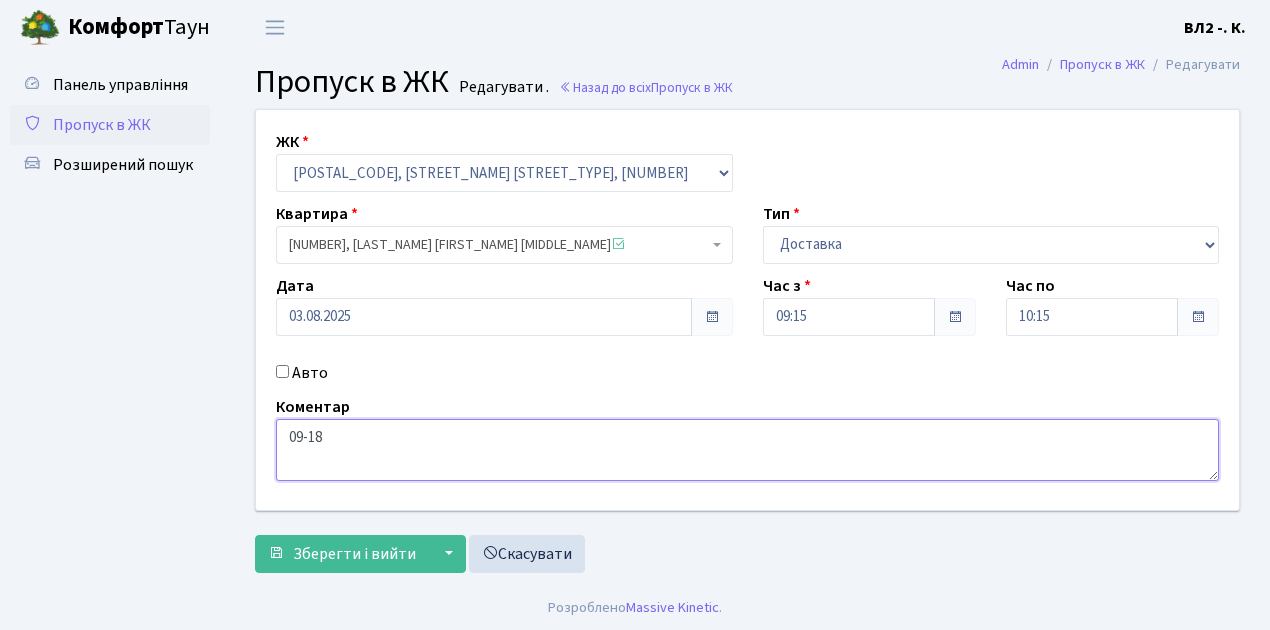 click on "09-18" at bounding box center [747, 450] 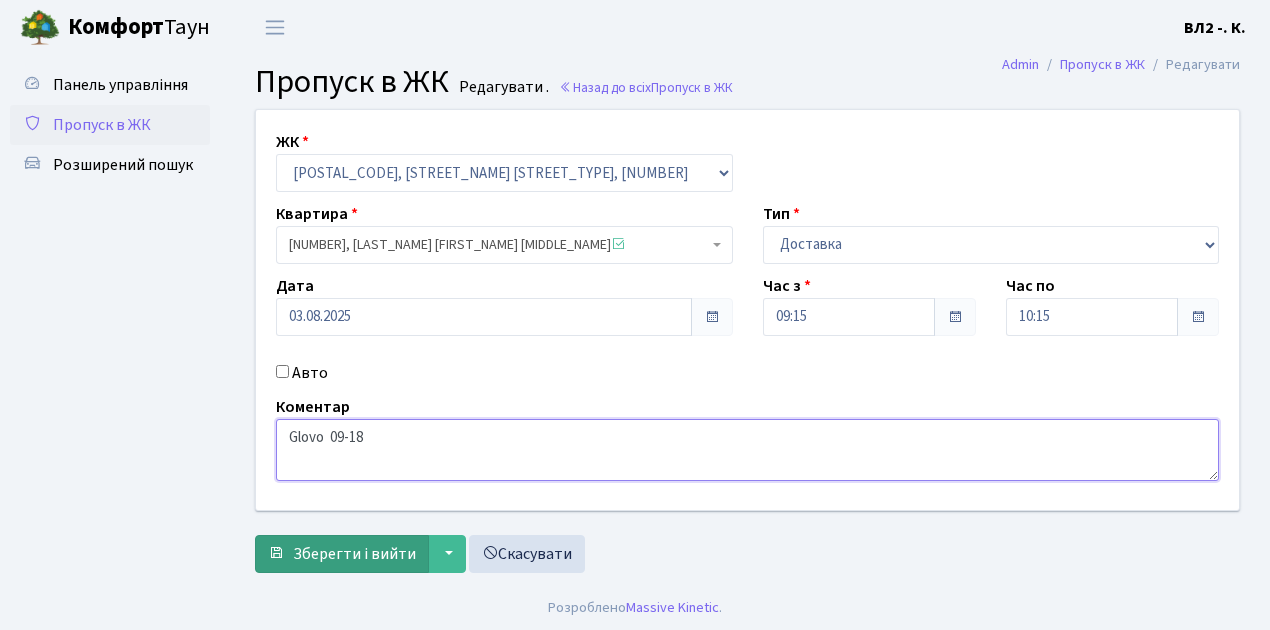 type on "Glovo  09-18" 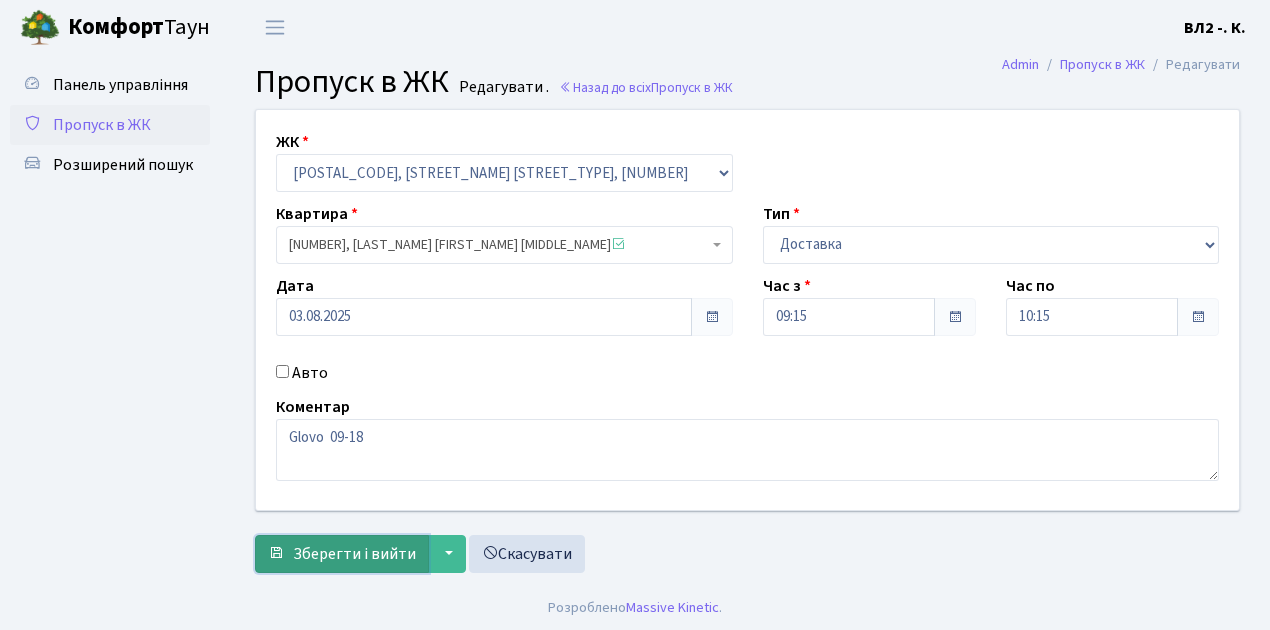click on "Зберегти і вийти" at bounding box center (354, 554) 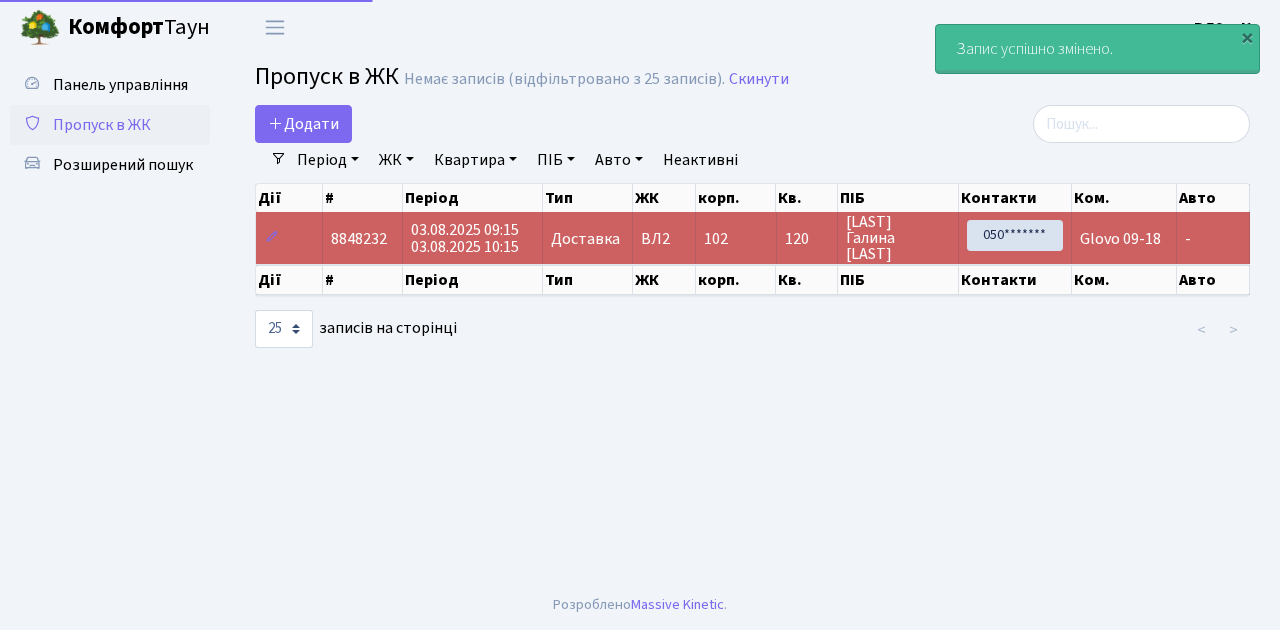select on "25" 